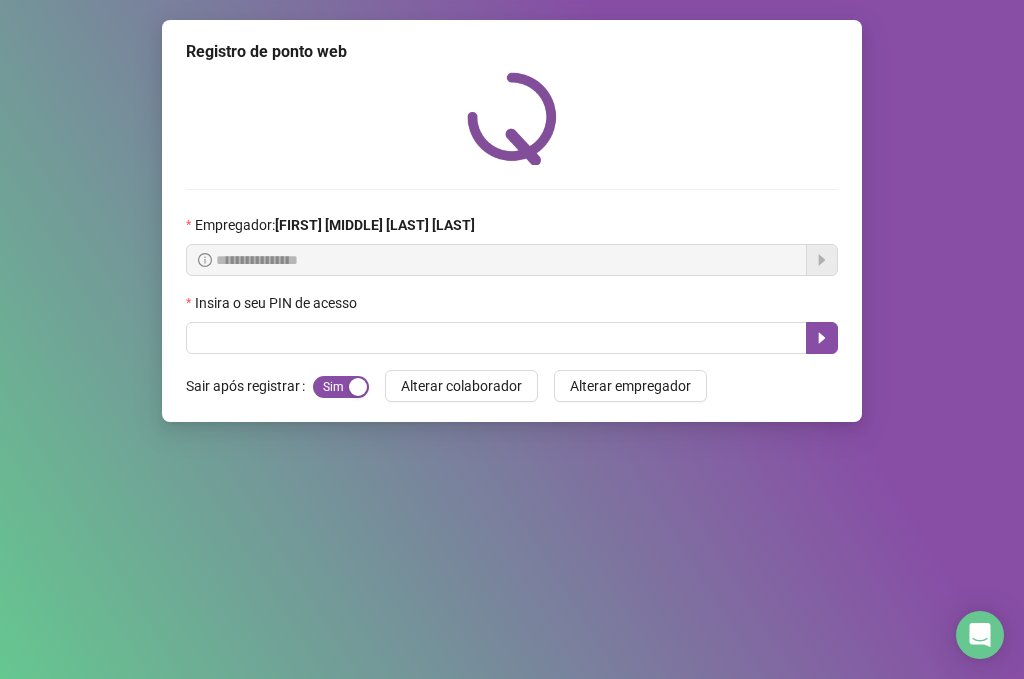 scroll, scrollTop: 0, scrollLeft: 0, axis: both 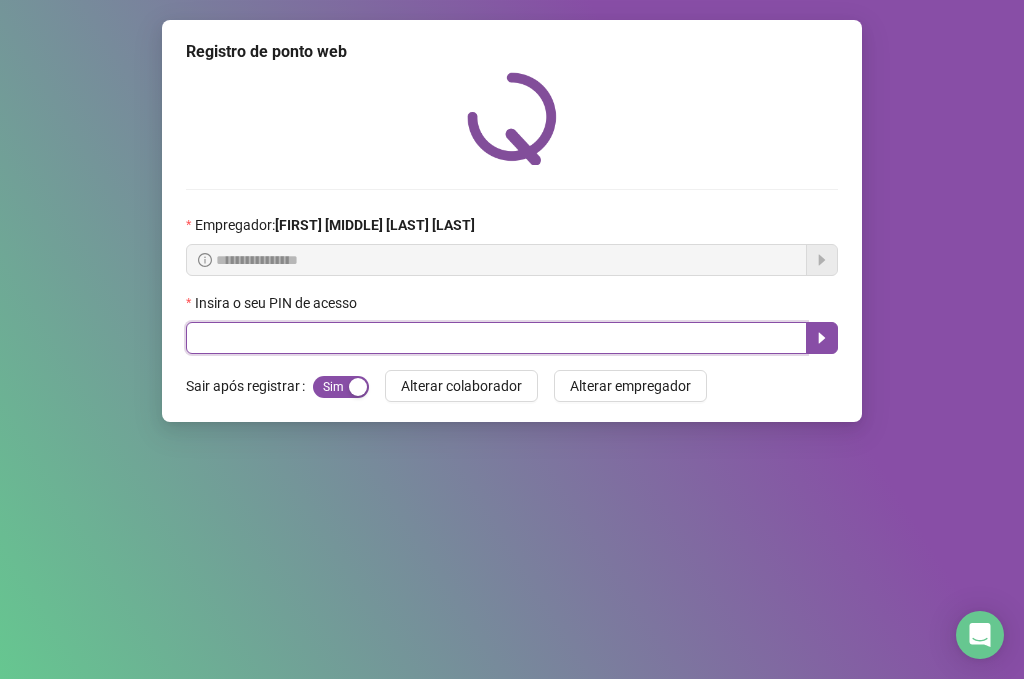click at bounding box center [496, 338] 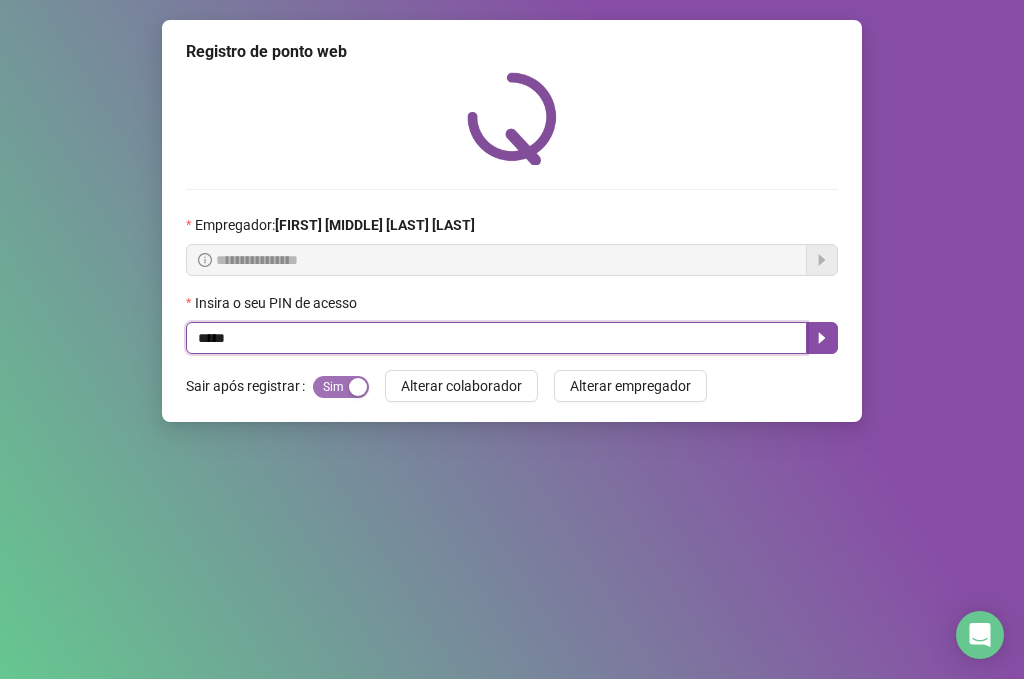 type on "*****" 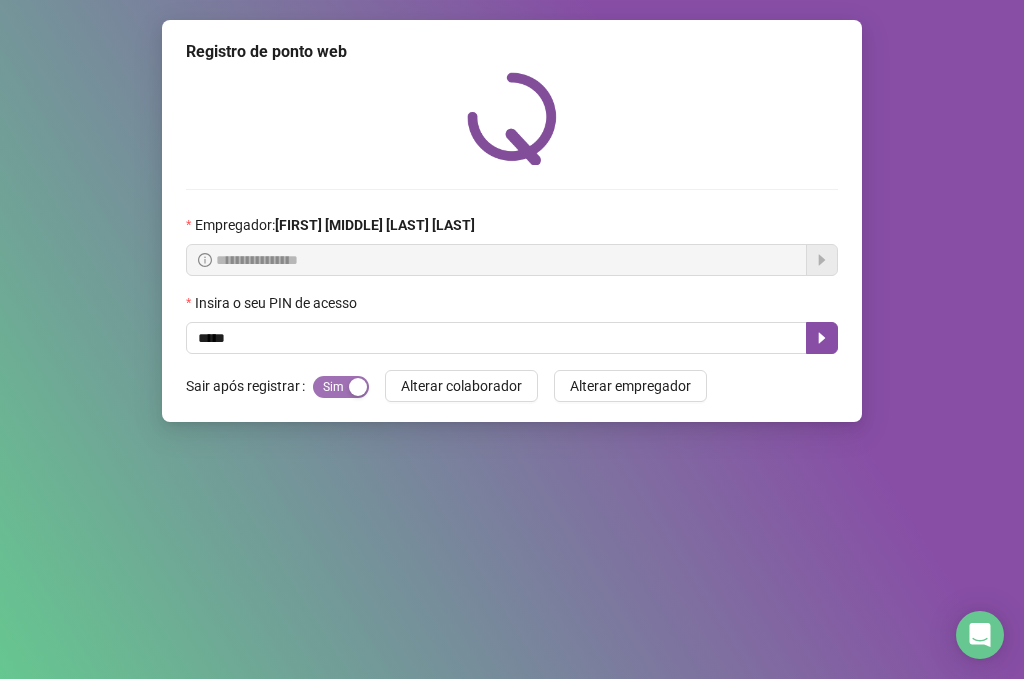 click on "Sim Não" at bounding box center [341, 387] 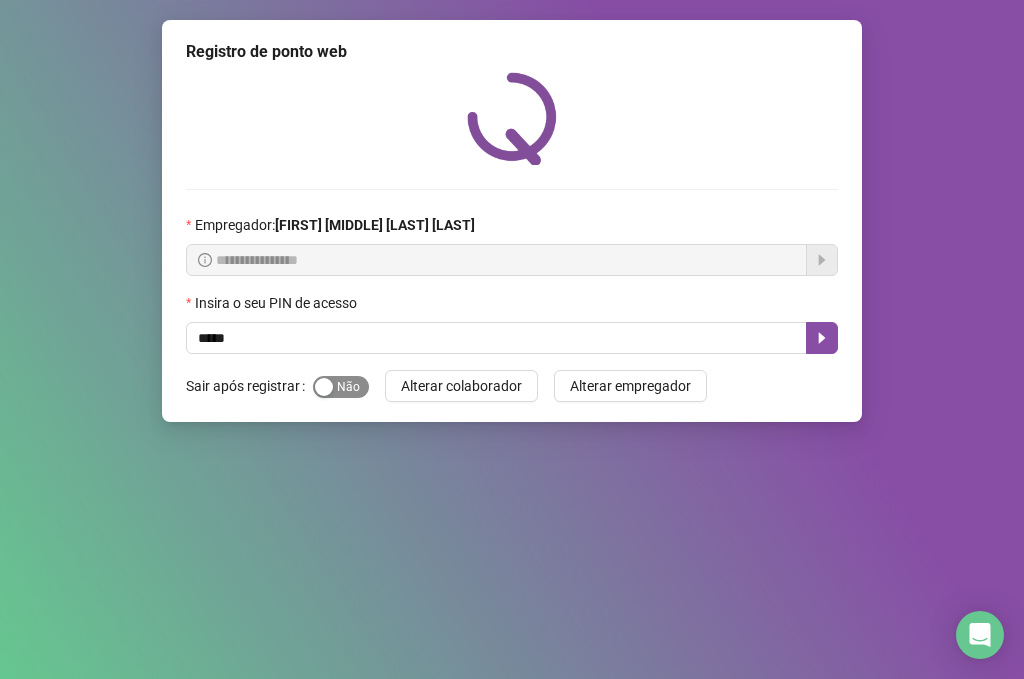 click at bounding box center (324, 387) 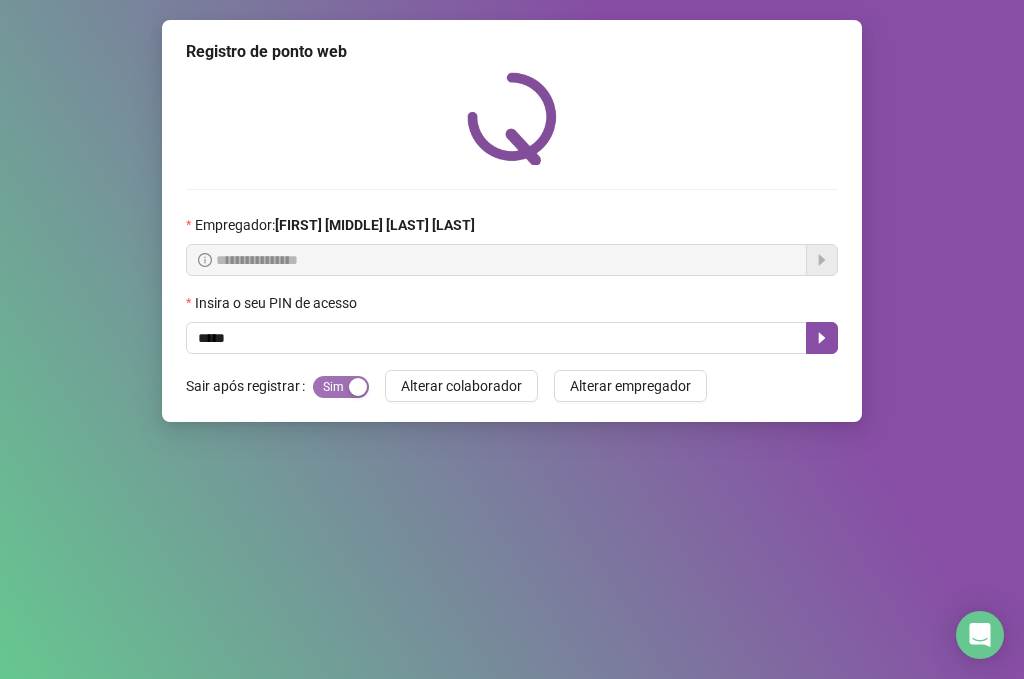 click at bounding box center [358, 387] 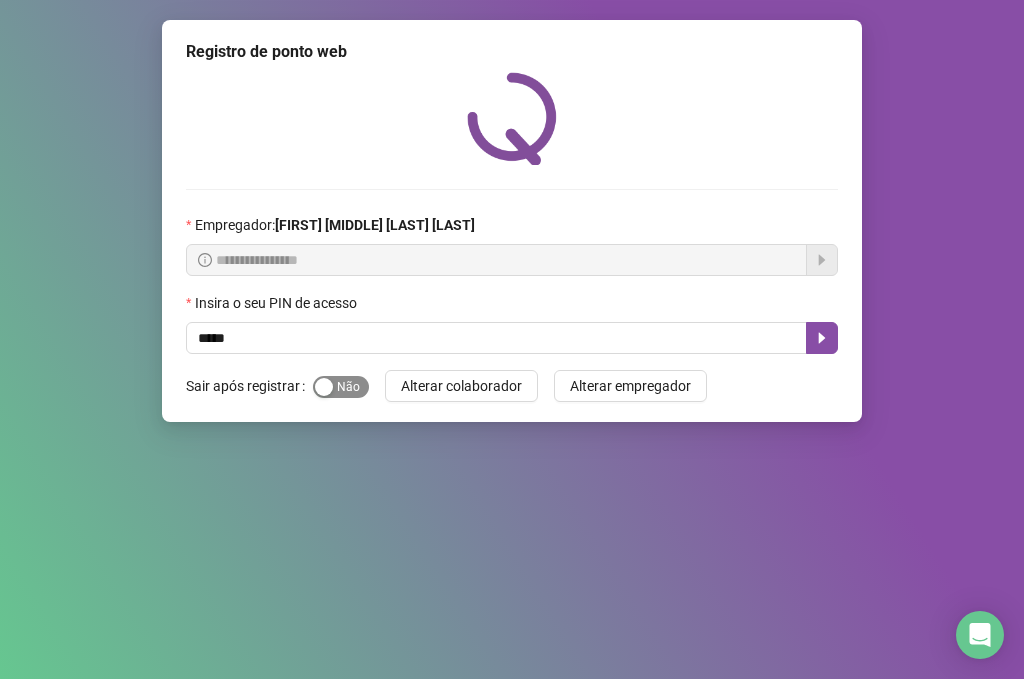 click at bounding box center [324, 387] 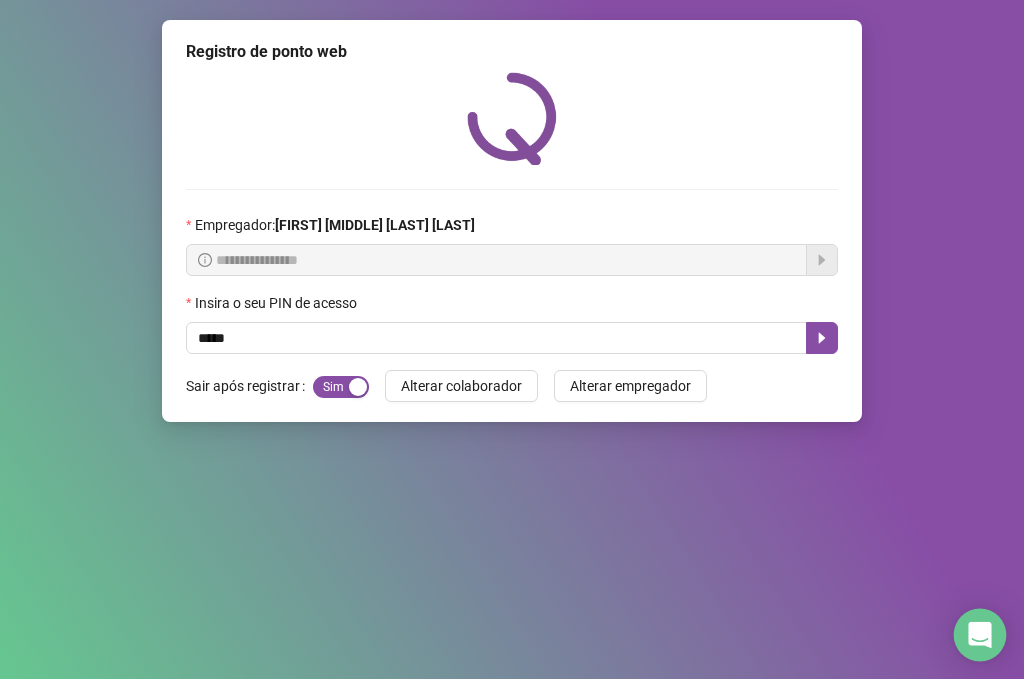click 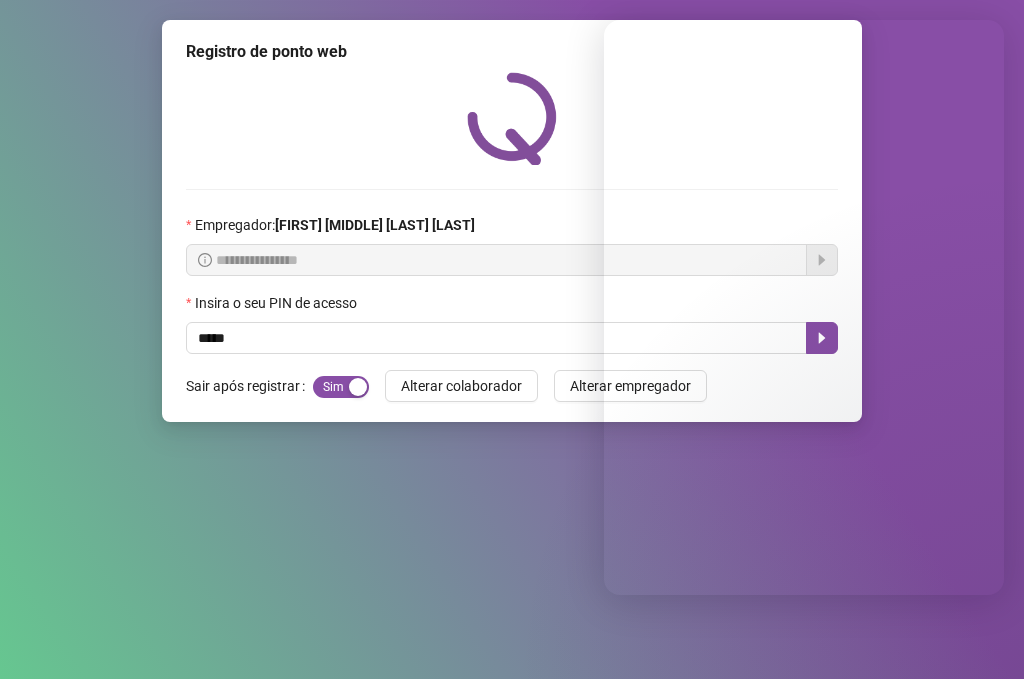 click on "**********" at bounding box center (512, 339) 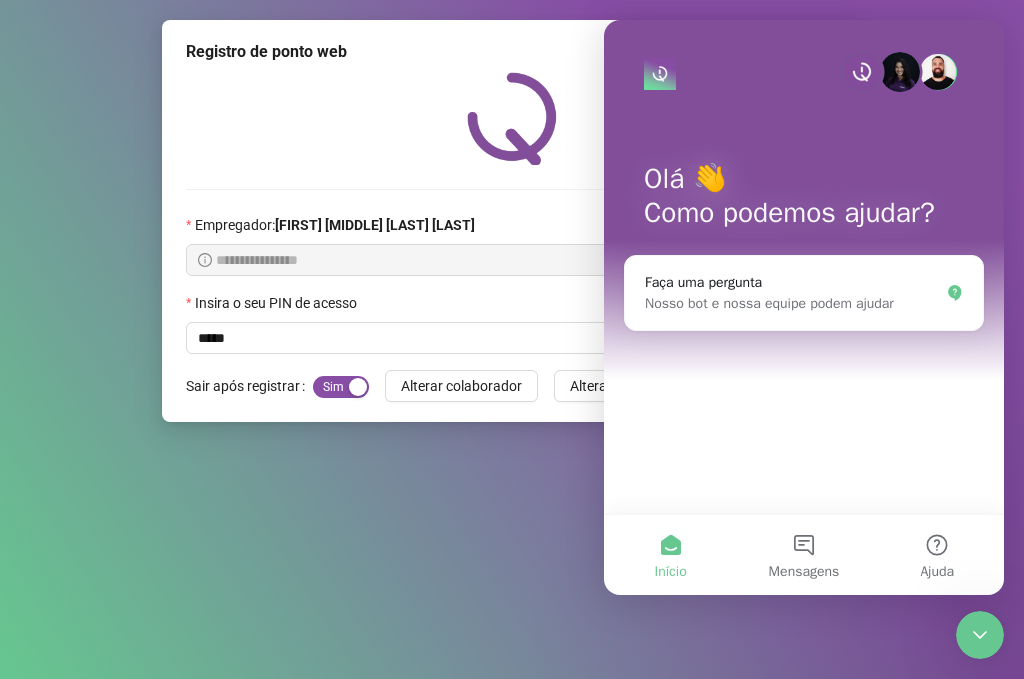 scroll, scrollTop: 0, scrollLeft: 0, axis: both 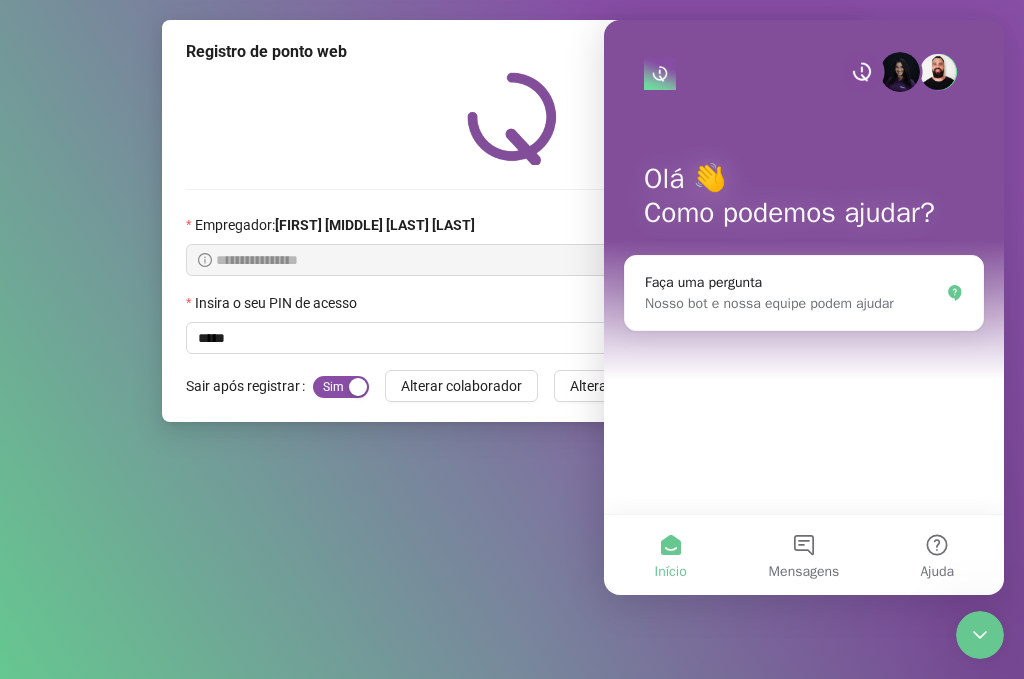 click on "**********" at bounding box center [512, 339] 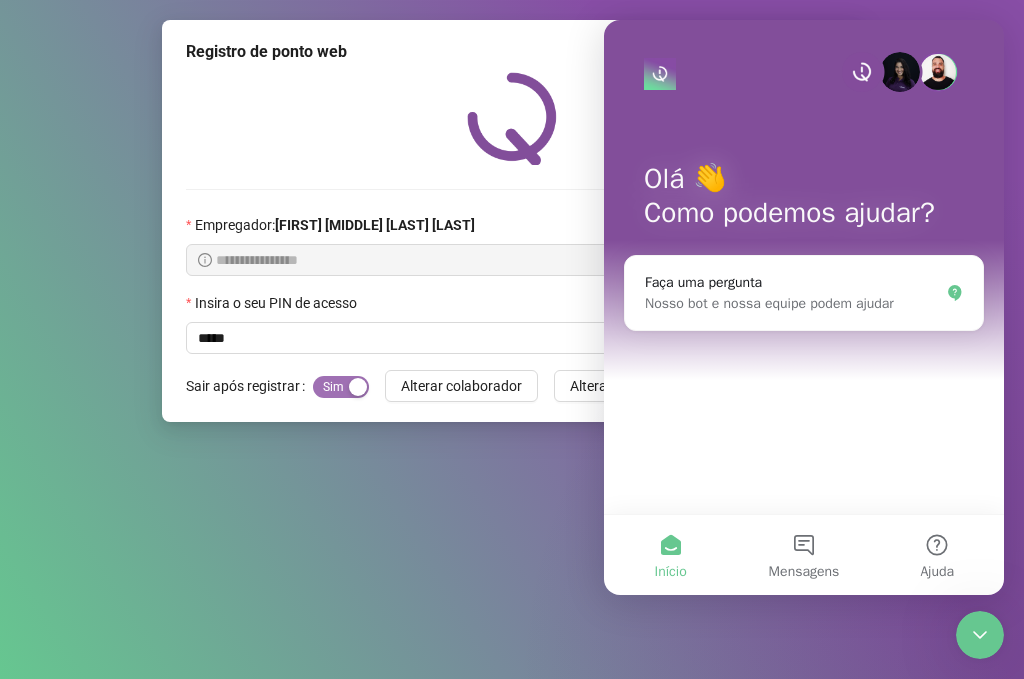 click on "Sim Não" at bounding box center [341, 387] 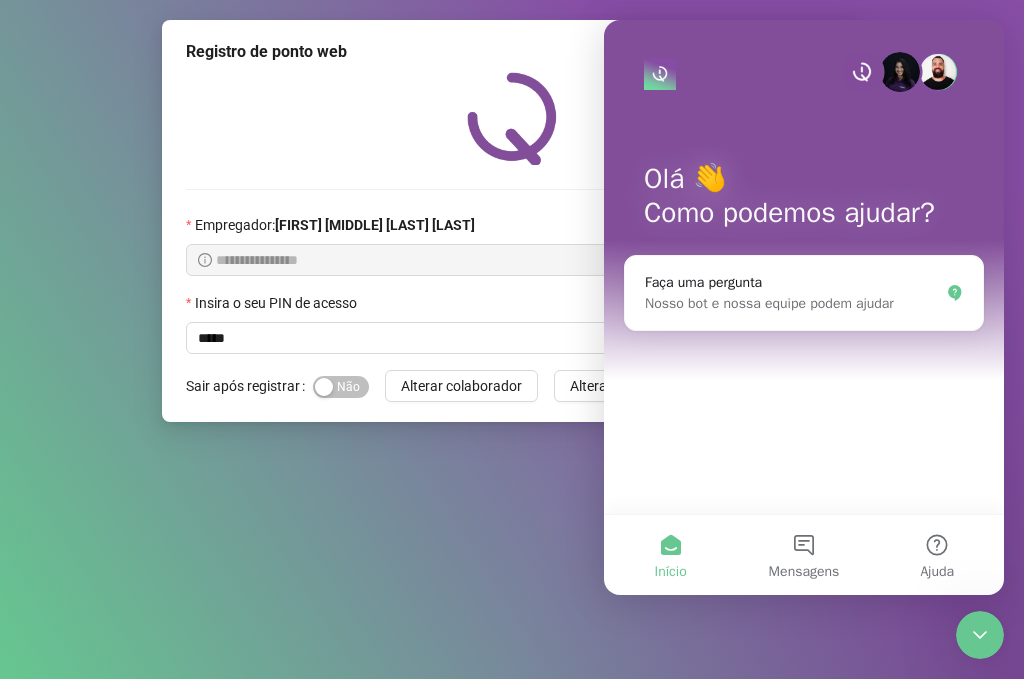 click on "**********" at bounding box center (512, 339) 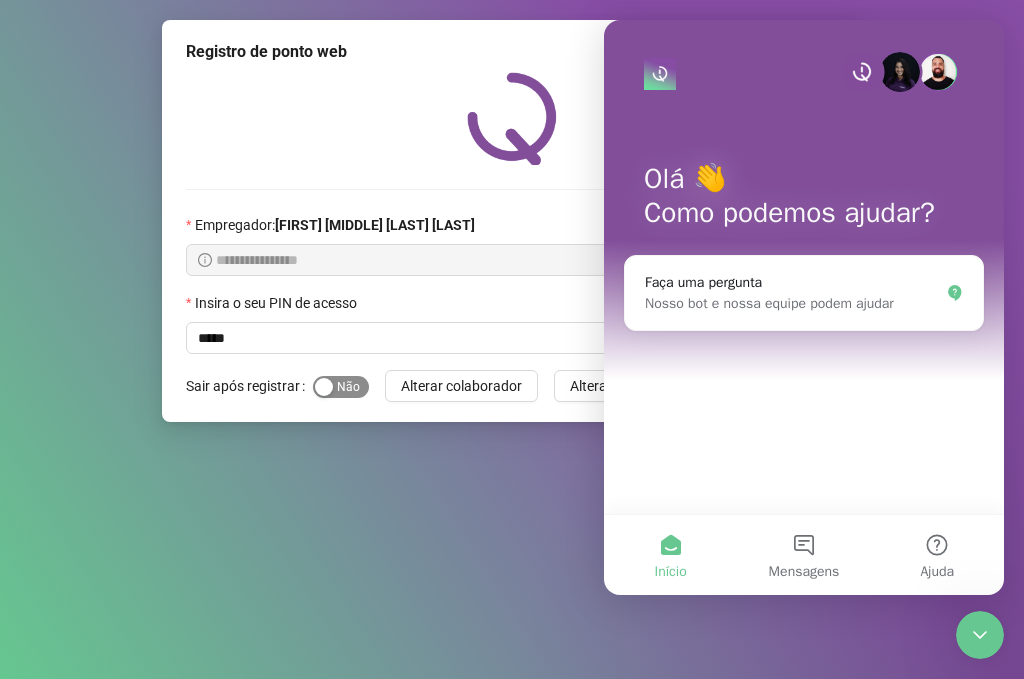 click at bounding box center [324, 387] 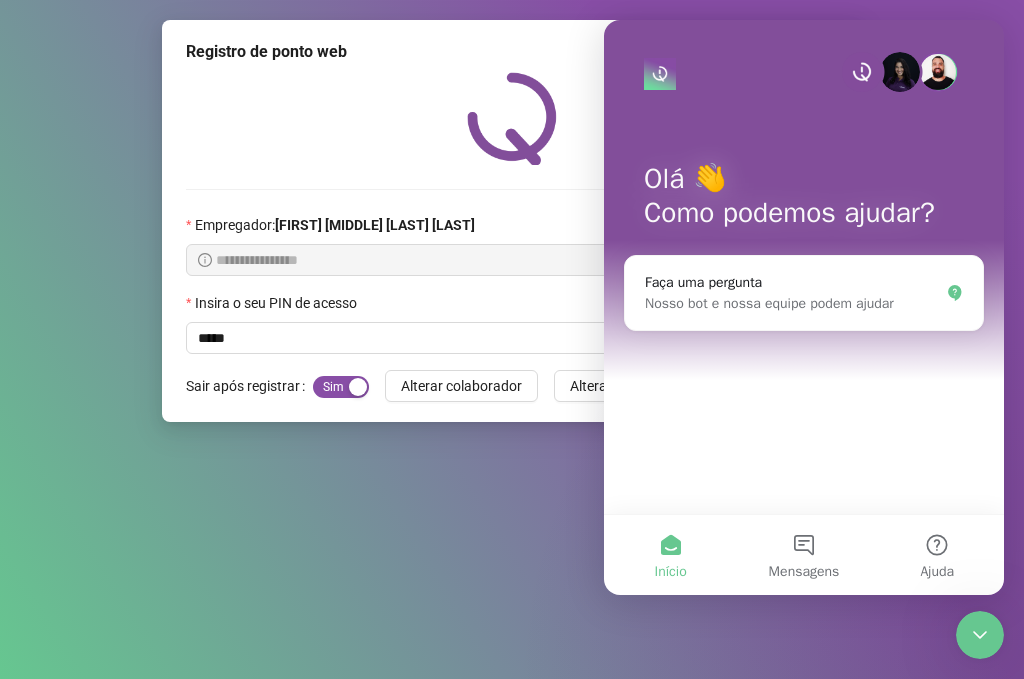 type 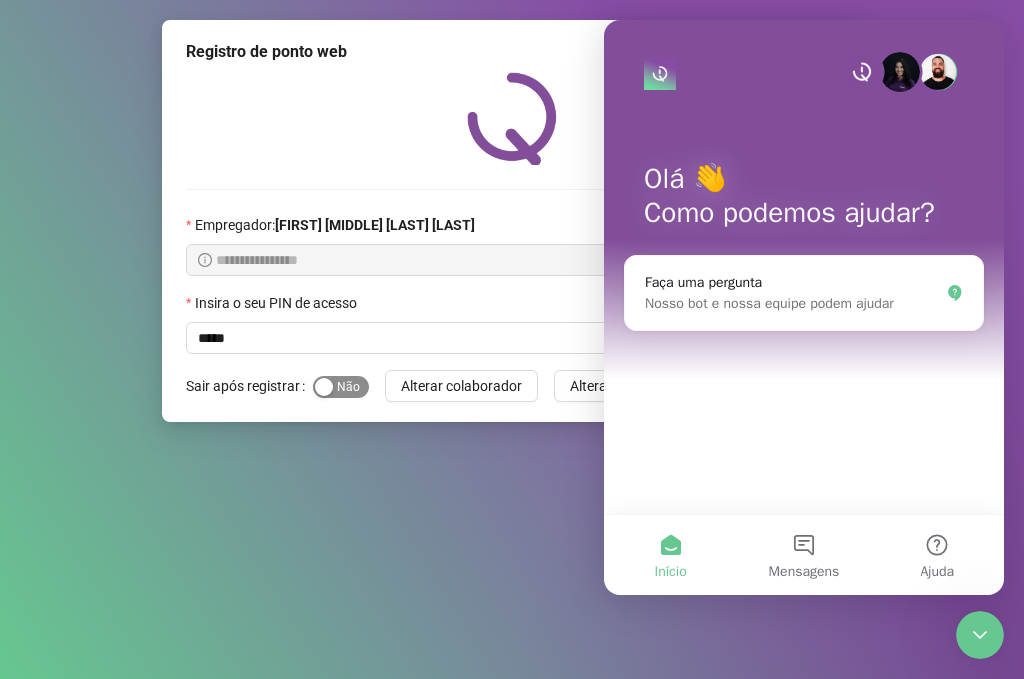 click at bounding box center [324, 387] 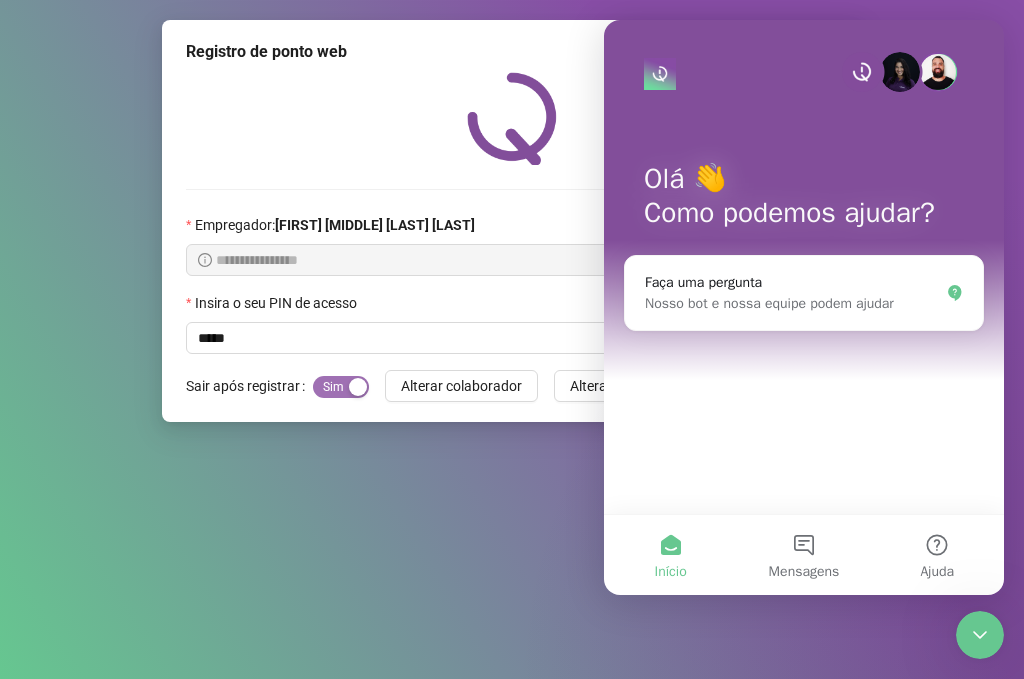 click on "Sim Não" at bounding box center (341, 387) 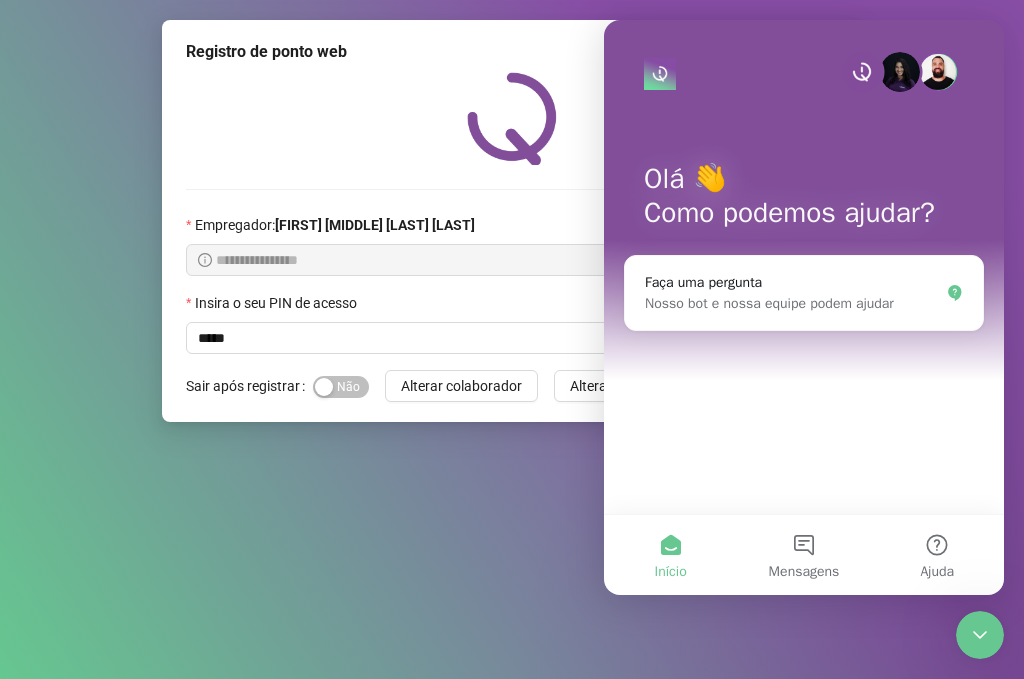 click at bounding box center [512, 118] 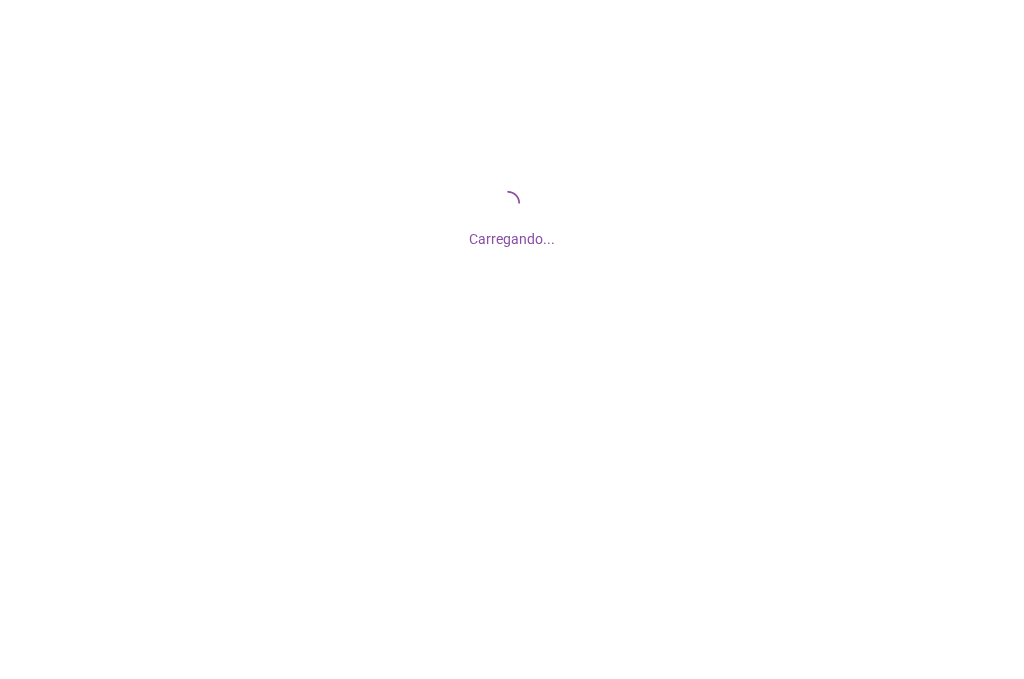 scroll, scrollTop: 0, scrollLeft: 0, axis: both 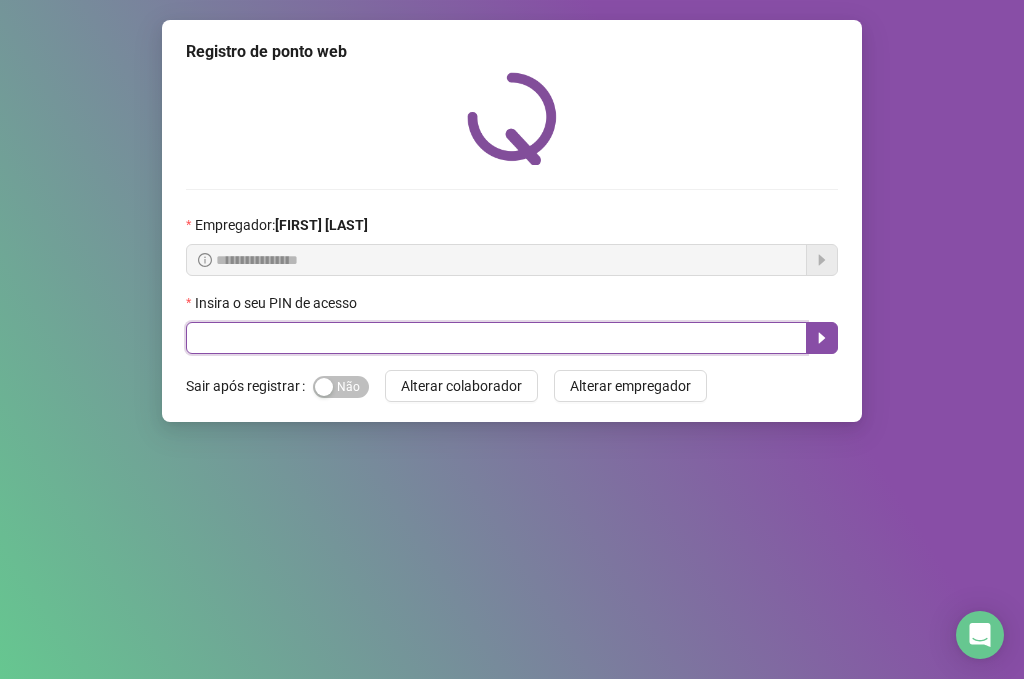 click at bounding box center [496, 338] 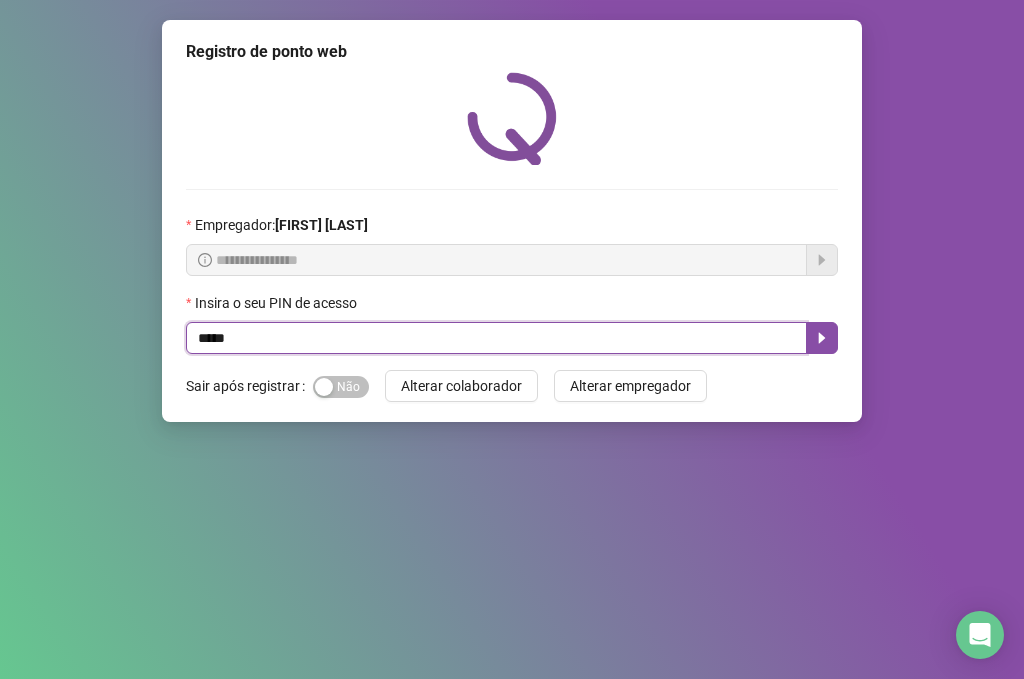 type on "*****" 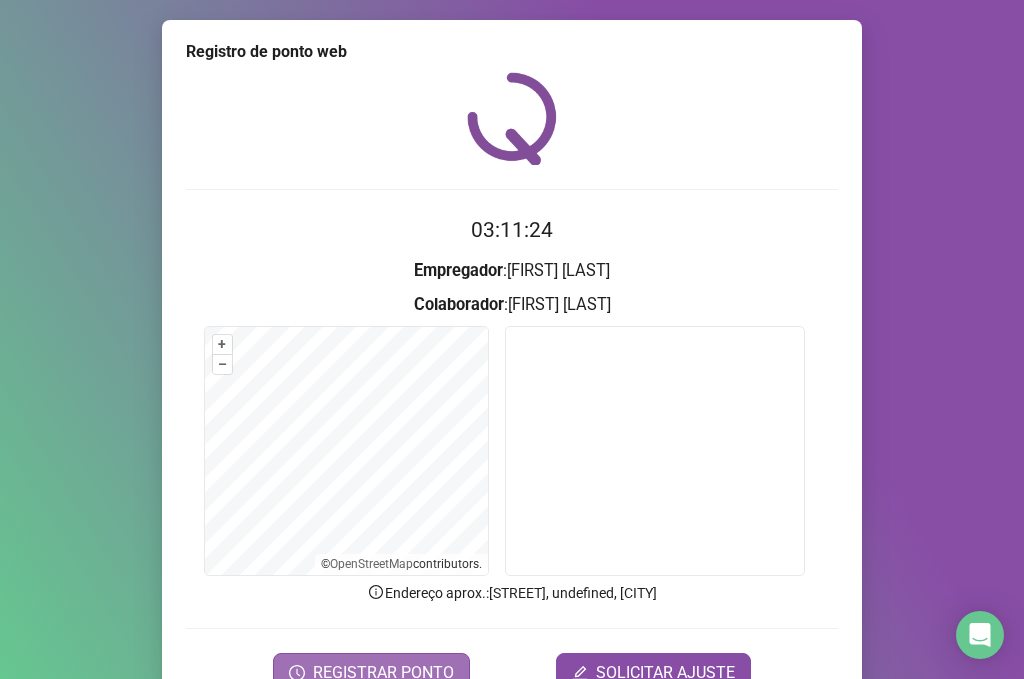 click on "REGISTRAR PONTO" at bounding box center [383, 673] 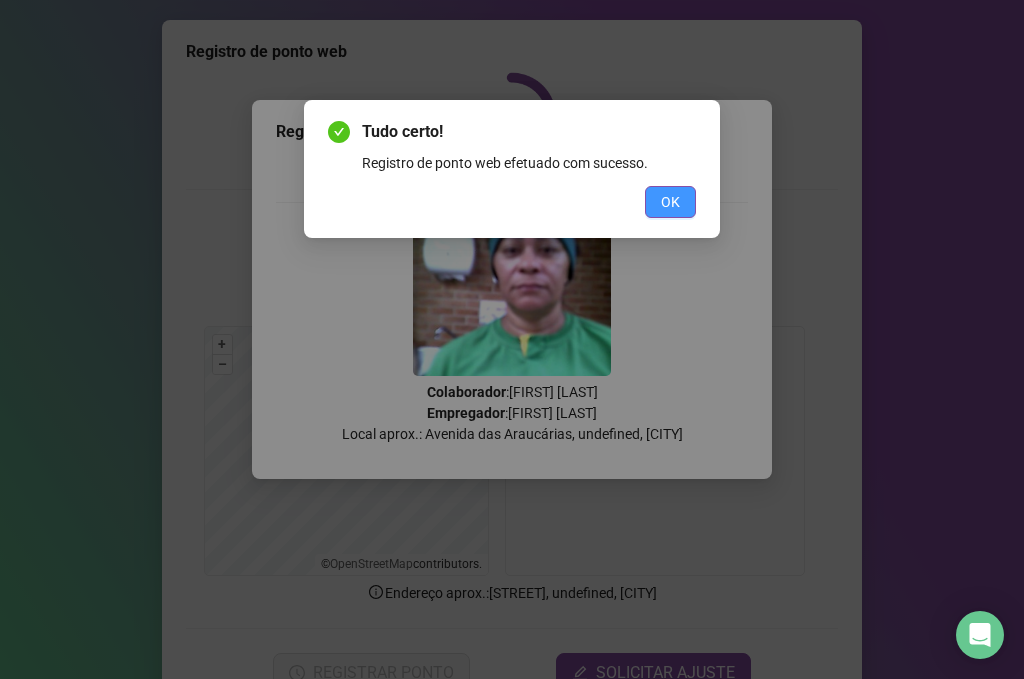click on "OK" at bounding box center [670, 202] 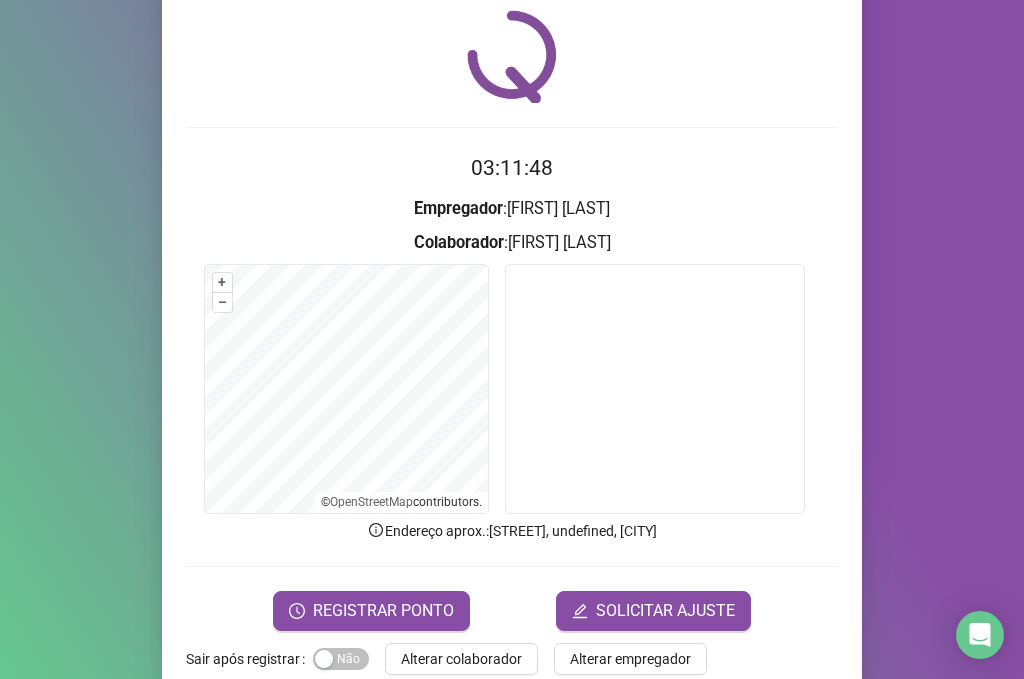 scroll, scrollTop: 102, scrollLeft: 0, axis: vertical 